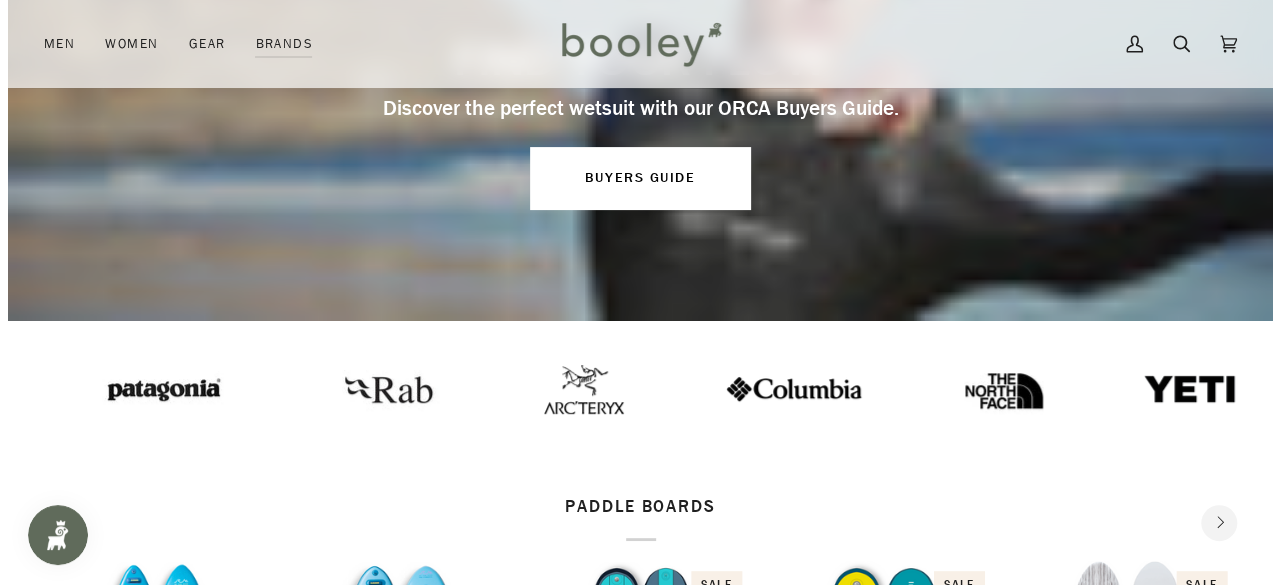 scroll, scrollTop: 200, scrollLeft: 0, axis: vertical 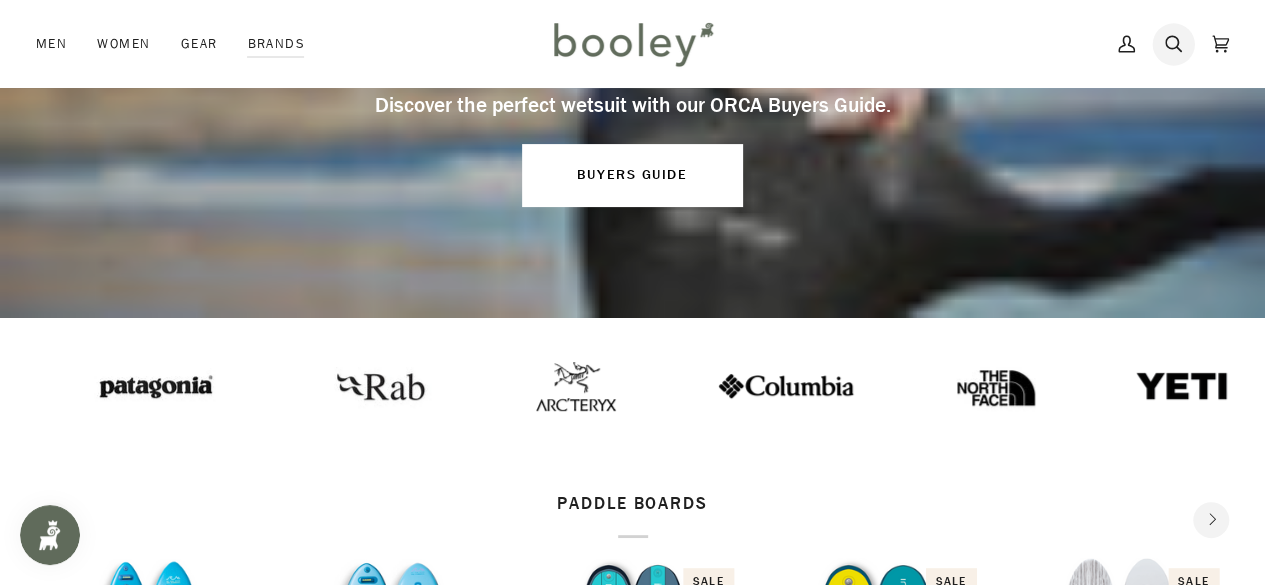 click at bounding box center [1173, 44] 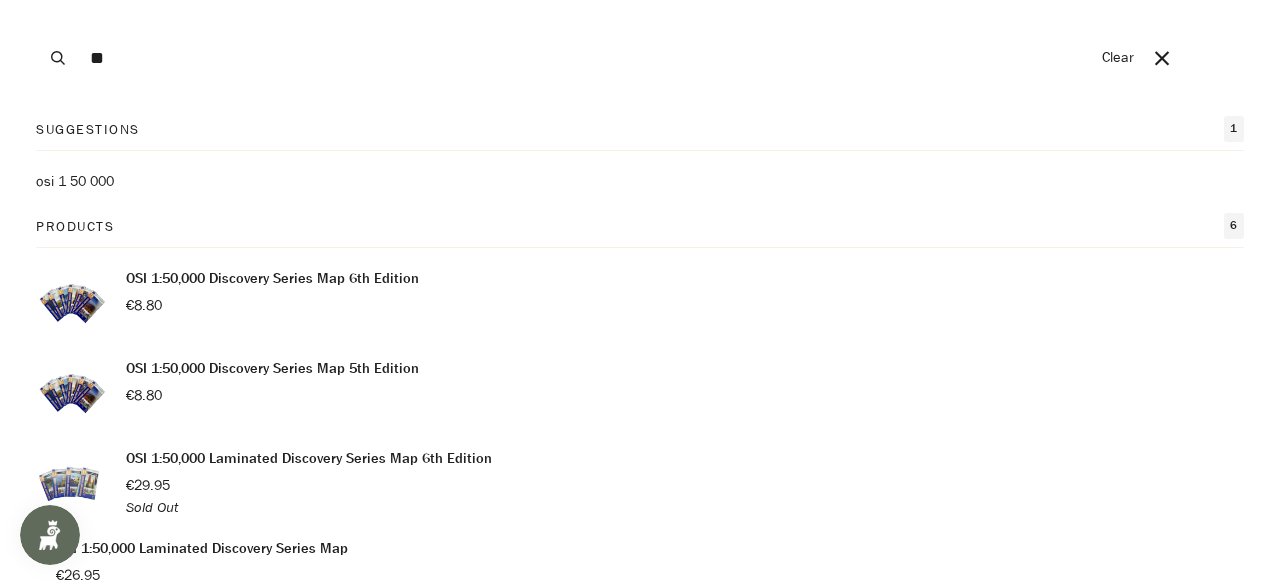 type on "******" 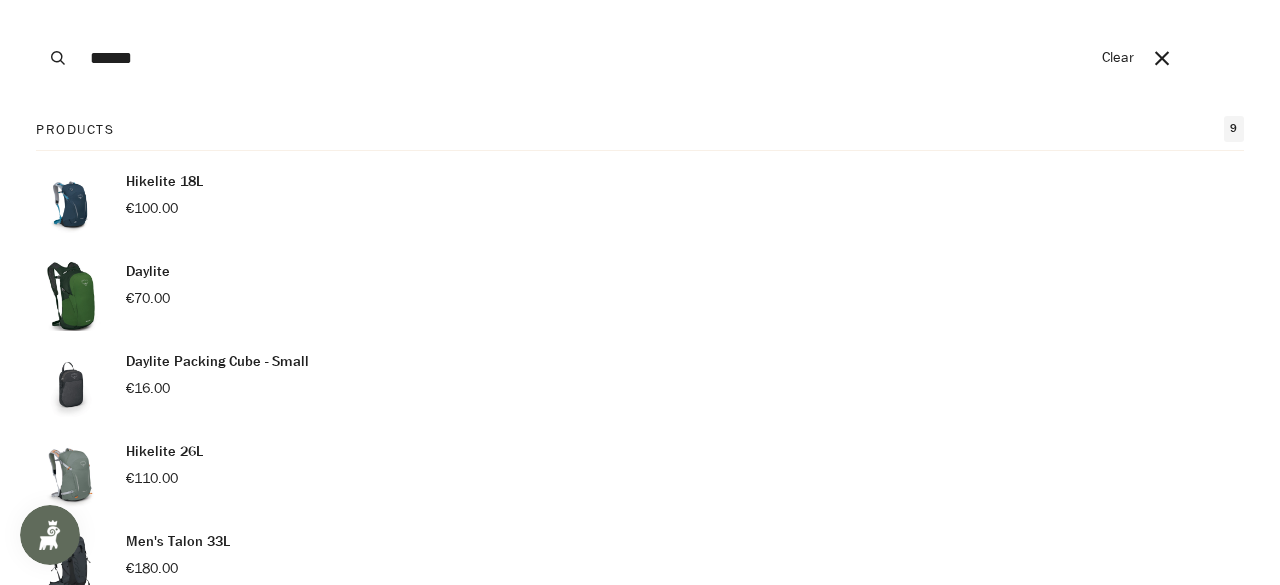click on "Search" at bounding box center (58, 58) 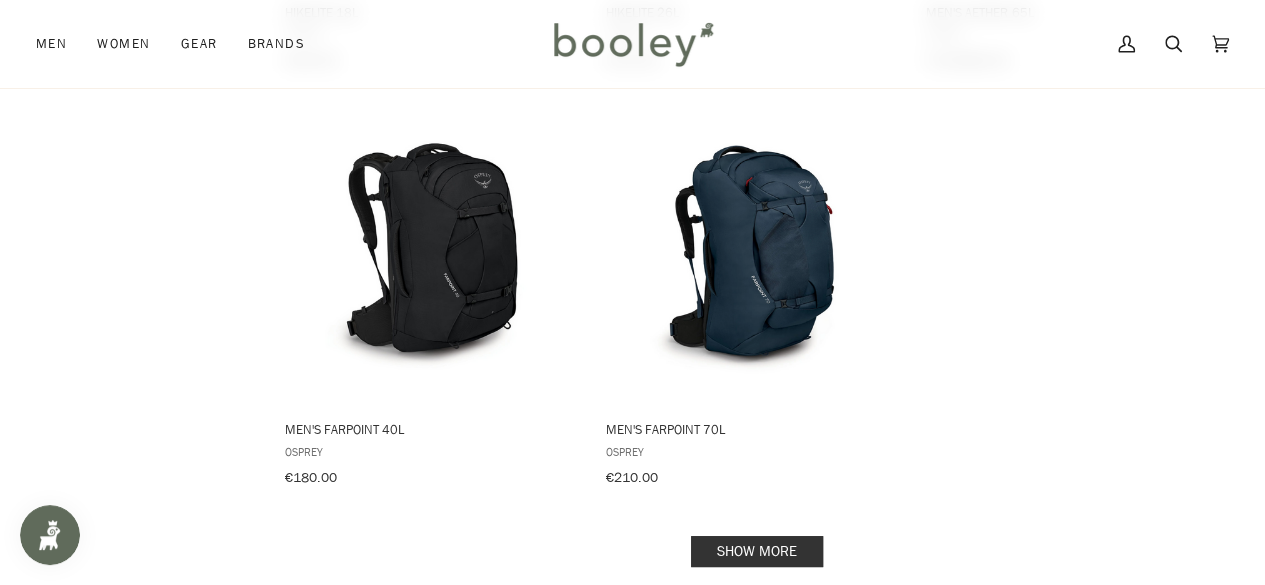 scroll, scrollTop: 2760, scrollLeft: 0, axis: vertical 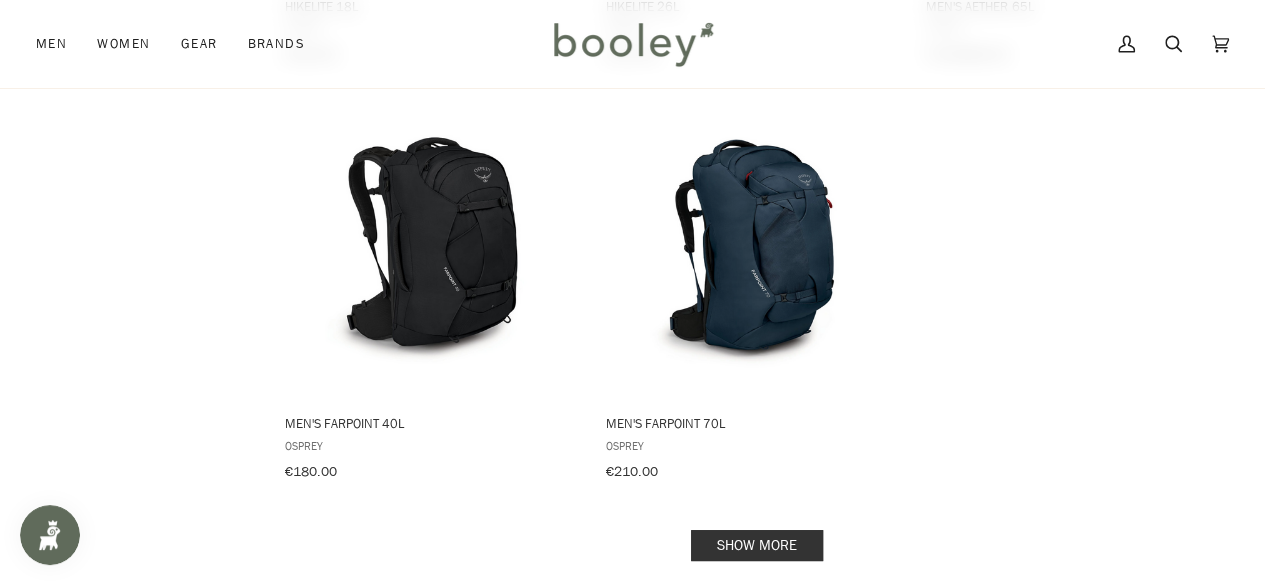 click on "Show more" at bounding box center (757, 545) 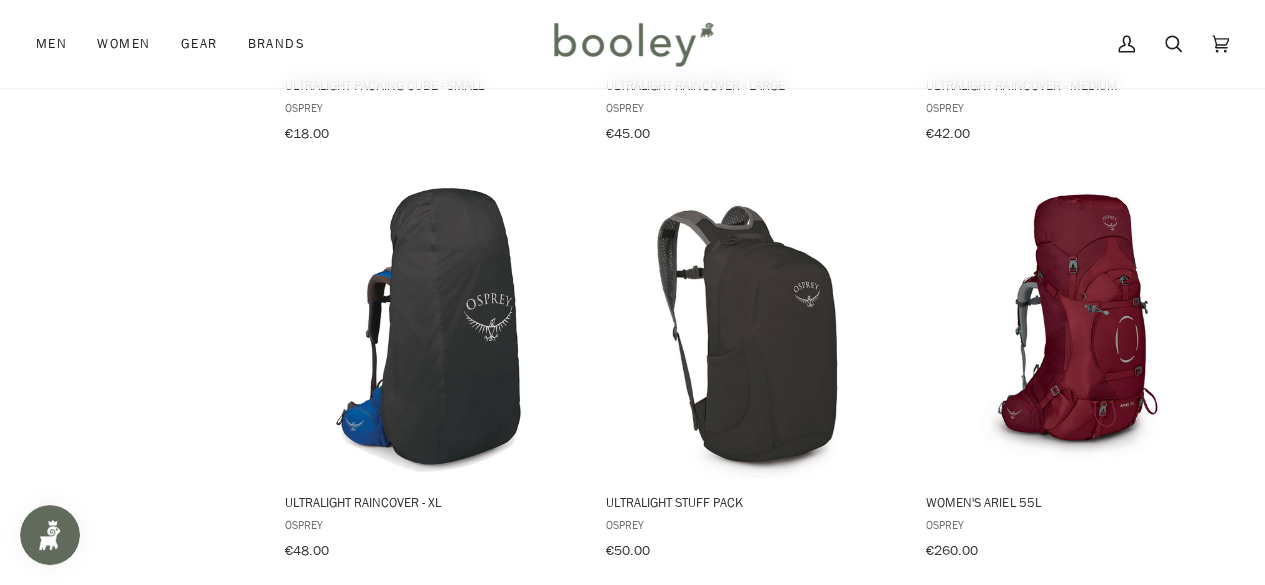 scroll, scrollTop: 4760, scrollLeft: 0, axis: vertical 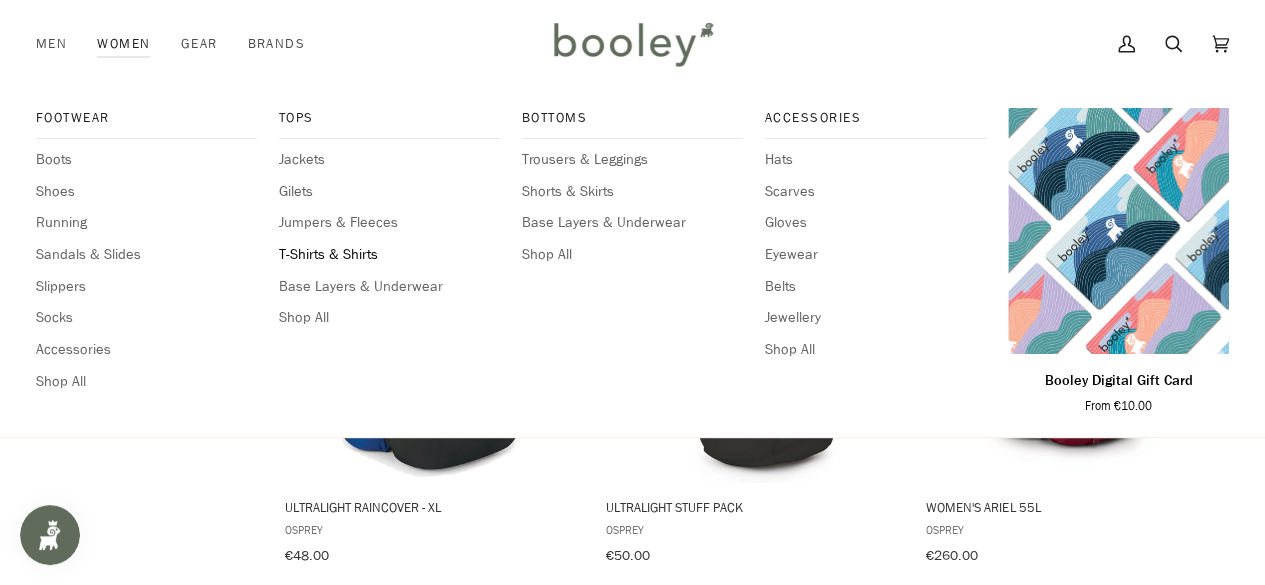 click on "T-Shirts & Shirts" at bounding box center [389, 255] 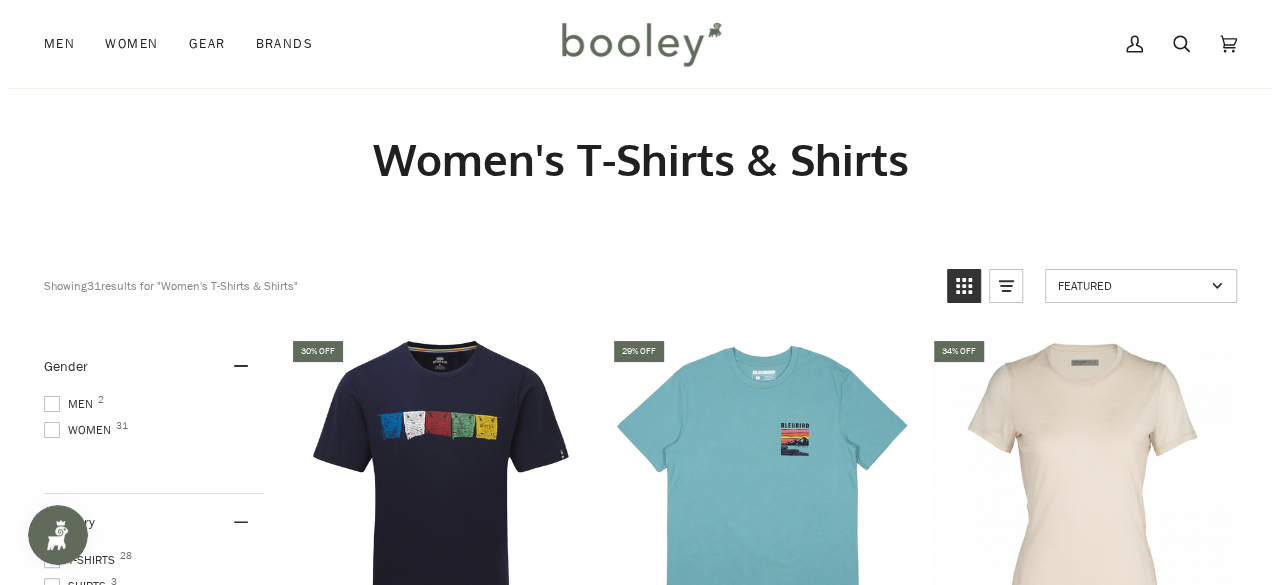 scroll, scrollTop: 0, scrollLeft: 0, axis: both 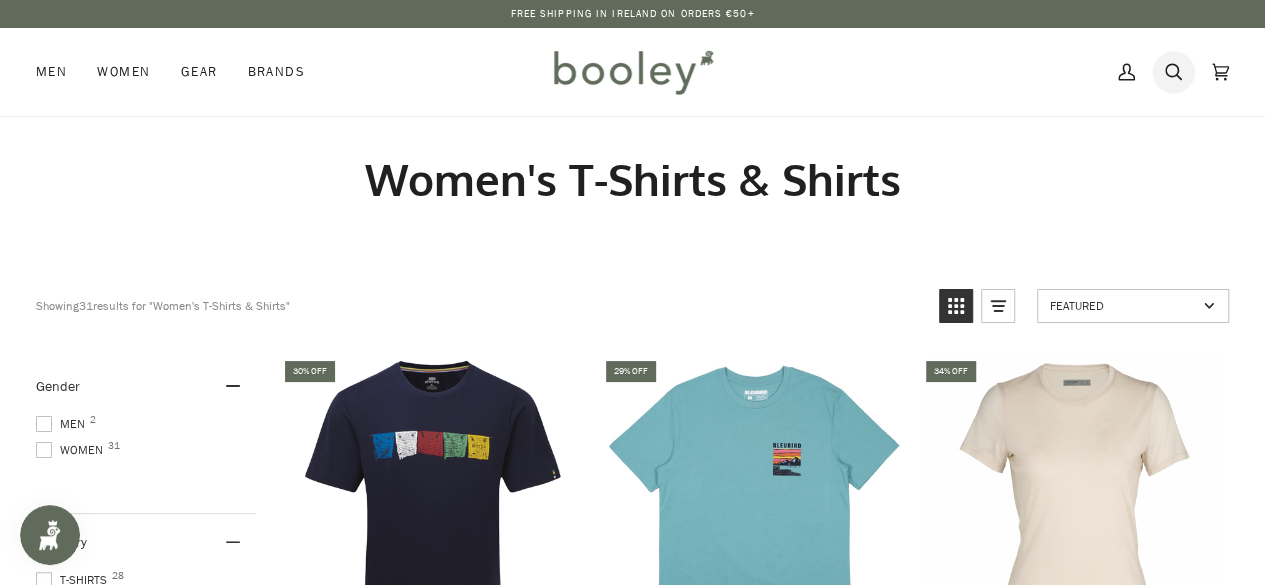 click at bounding box center (1173, 72) 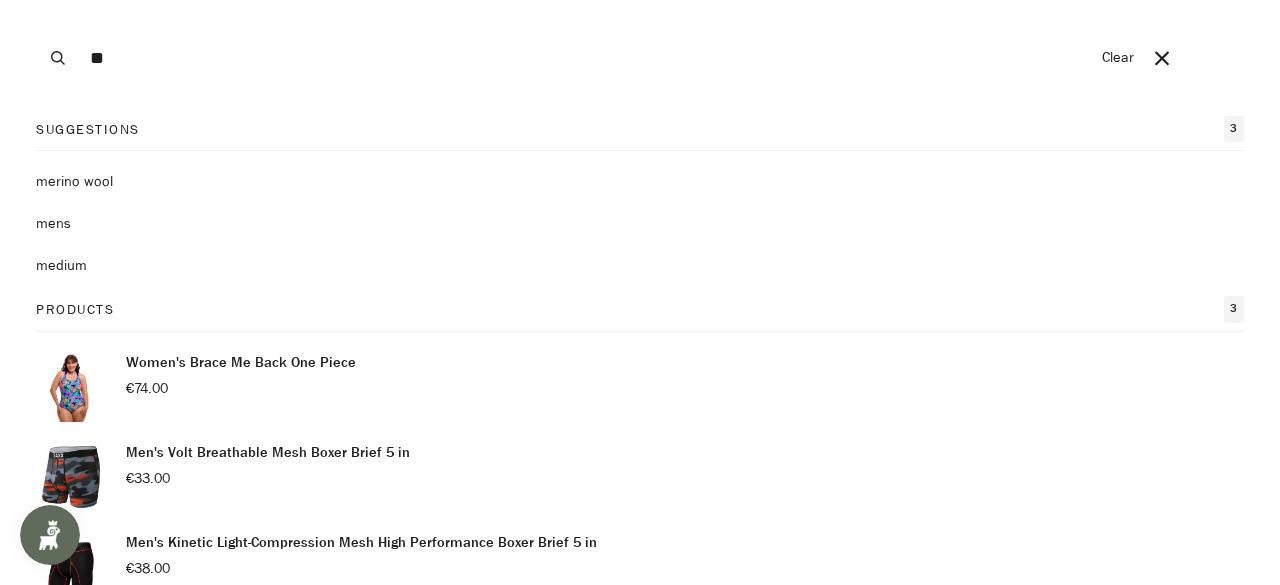type on "**********" 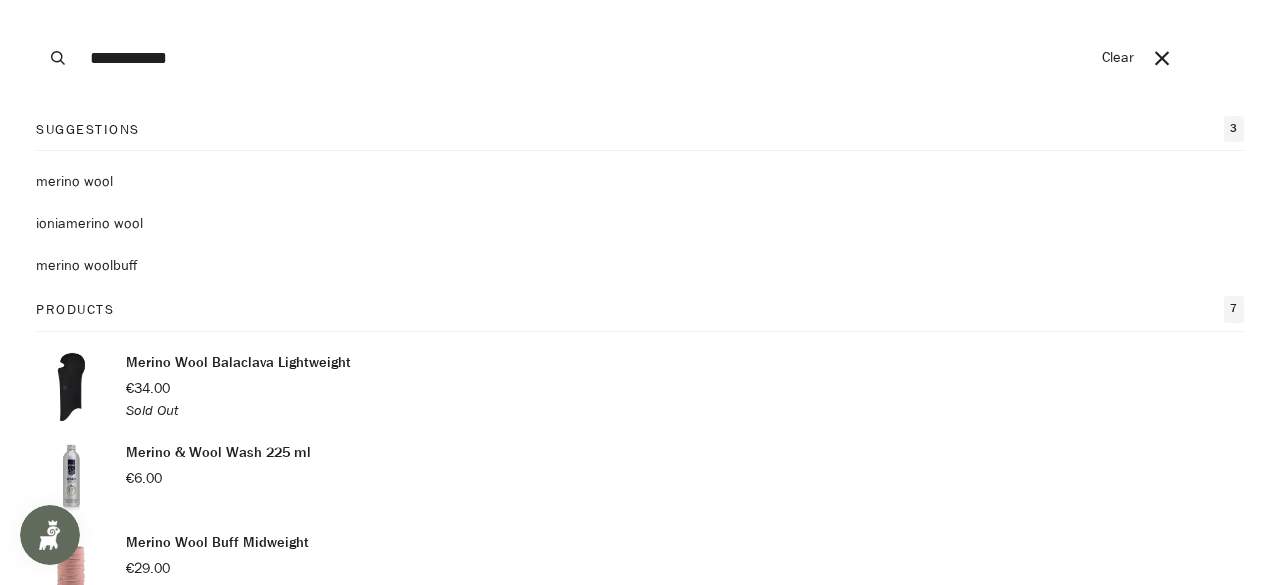 click on "**********" at bounding box center (632, 58) 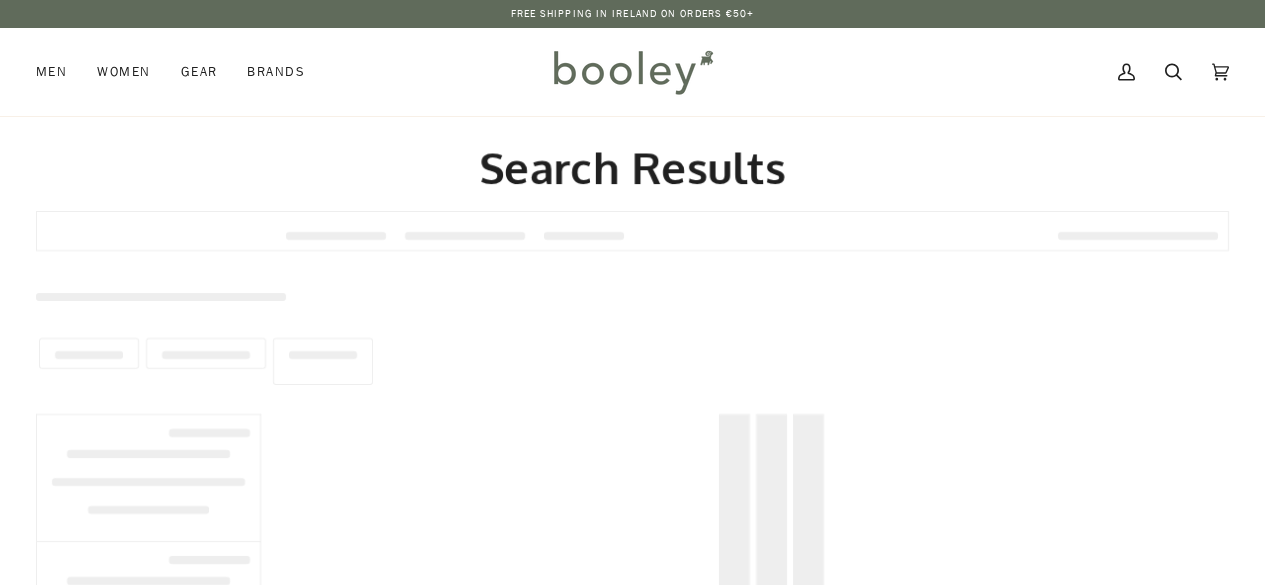 scroll, scrollTop: 0, scrollLeft: 0, axis: both 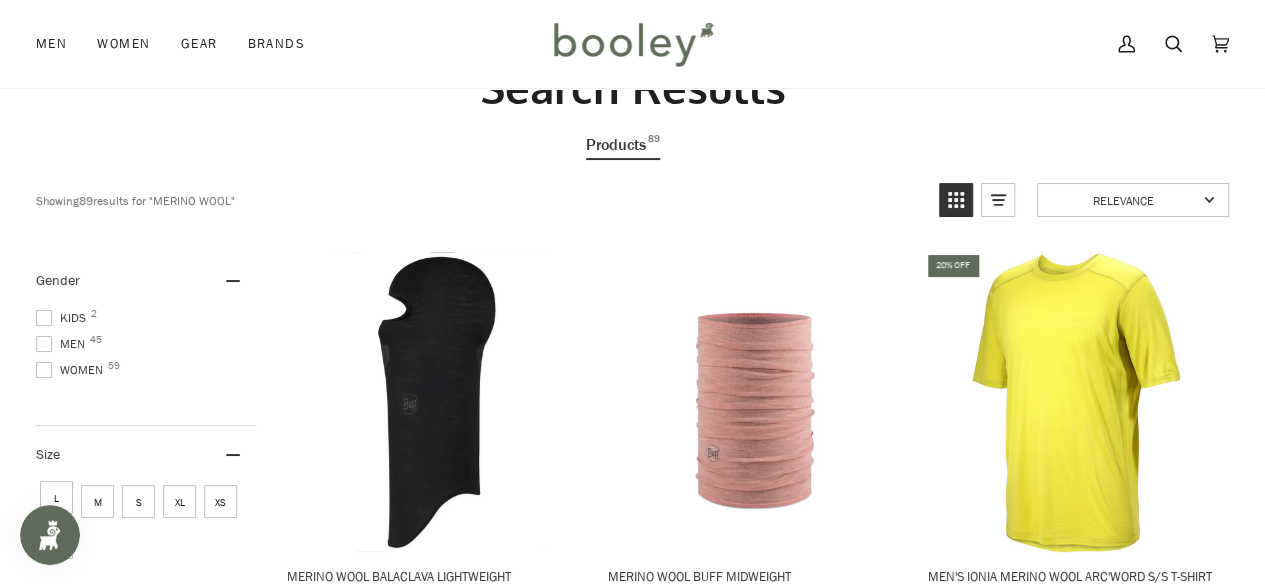 click at bounding box center [44, 318] 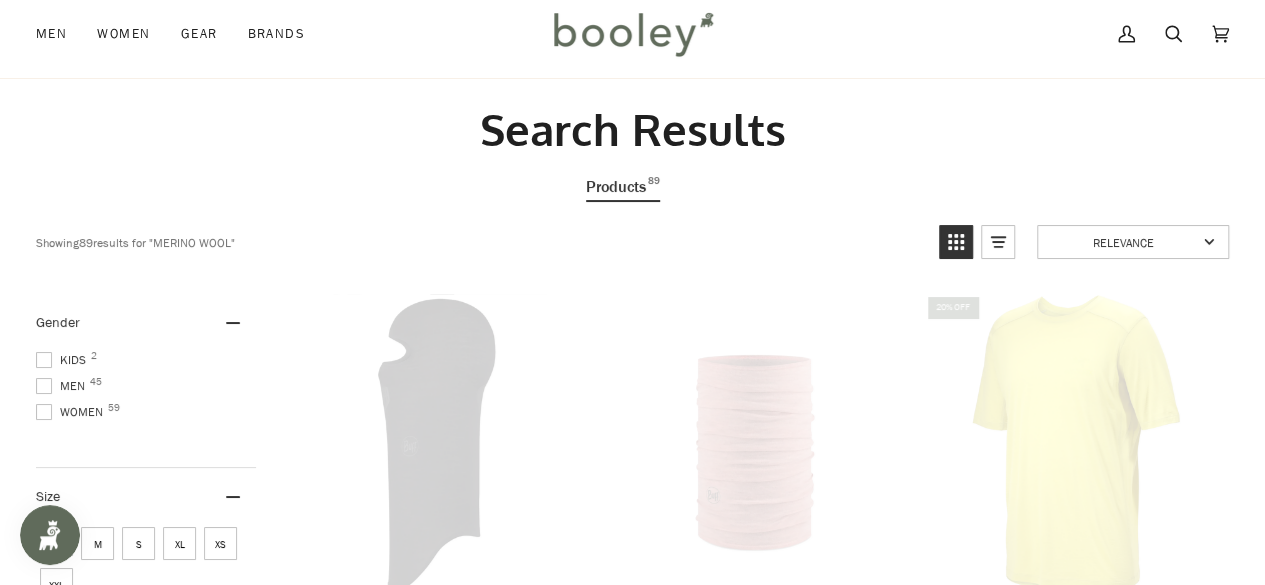 scroll, scrollTop: 0, scrollLeft: 0, axis: both 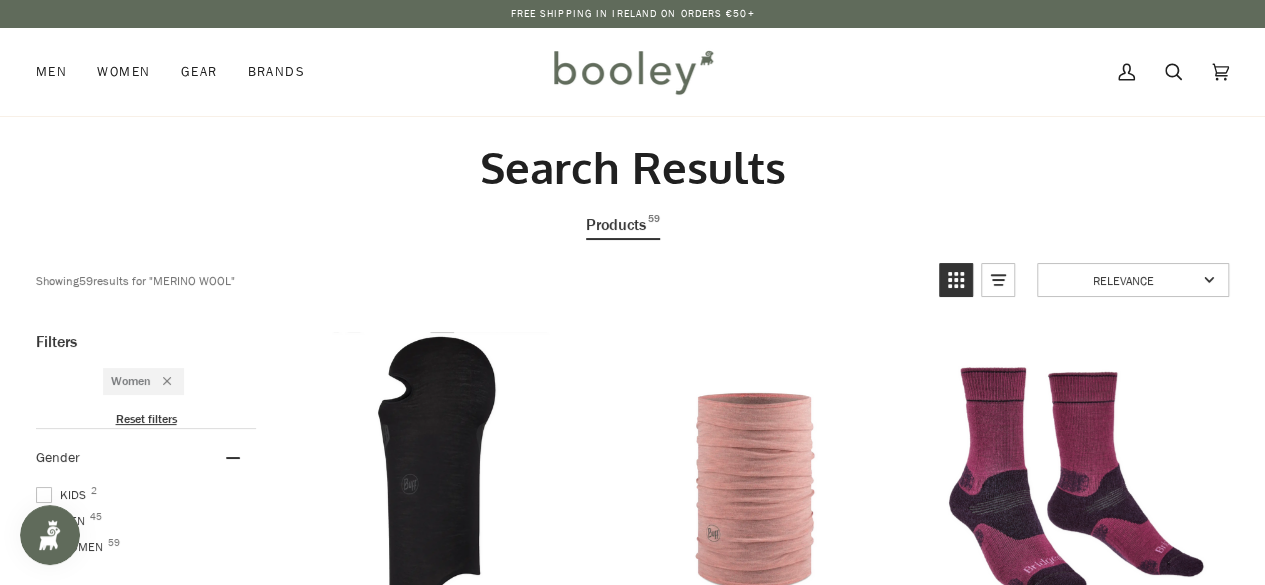 click on "Search Results
Products 59
Showing  59  results for " merino wool "
Relevance Relevance Title: A-Z Title: Z-A Date: New to Old Date: Old to New Price: Low to High Price: High to Low Discount: High to Low Bestselling
Filters Women Reset filters Gender  1   Kids 2 Men 45 Women 59 Size L M S XL XS Brand Arc'teryx 1 Artilect 8 Barts 2 Bridgedale 1 Buff 3 Dexshell 3 Goorin Bros 1 Helly Hansen 1 Icebreaker 26 Sherpa Adventure Gear 1 Silverpoint 1 Smartwool 9 Stance 1 The North Face 1 Colour Beige Black Blue Brown Green Grey Multicolour Orange Pink Purple Red White Price , € **  –  *** €15 €140 €15 €46 €78 €109 €140 Available At Athlone 32 Galway 47 Merino Wool Balaclava Lightweight  Buff €34.00 View product Merino Wool Buff Midweight" at bounding box center [632, 1768] 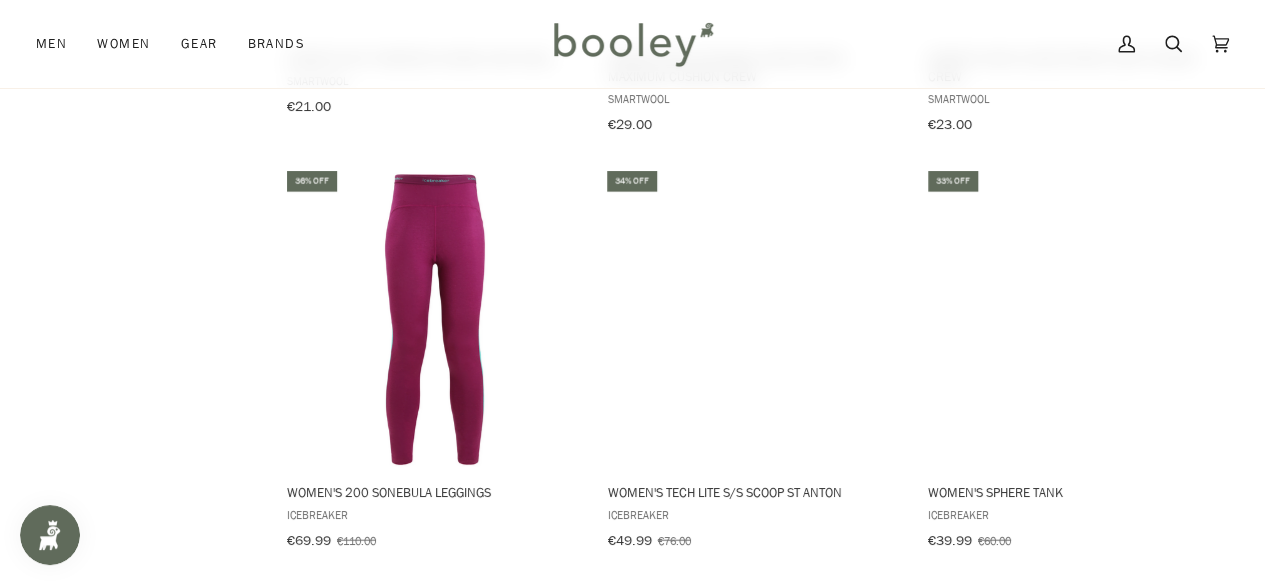 scroll, scrollTop: 2360, scrollLeft: 0, axis: vertical 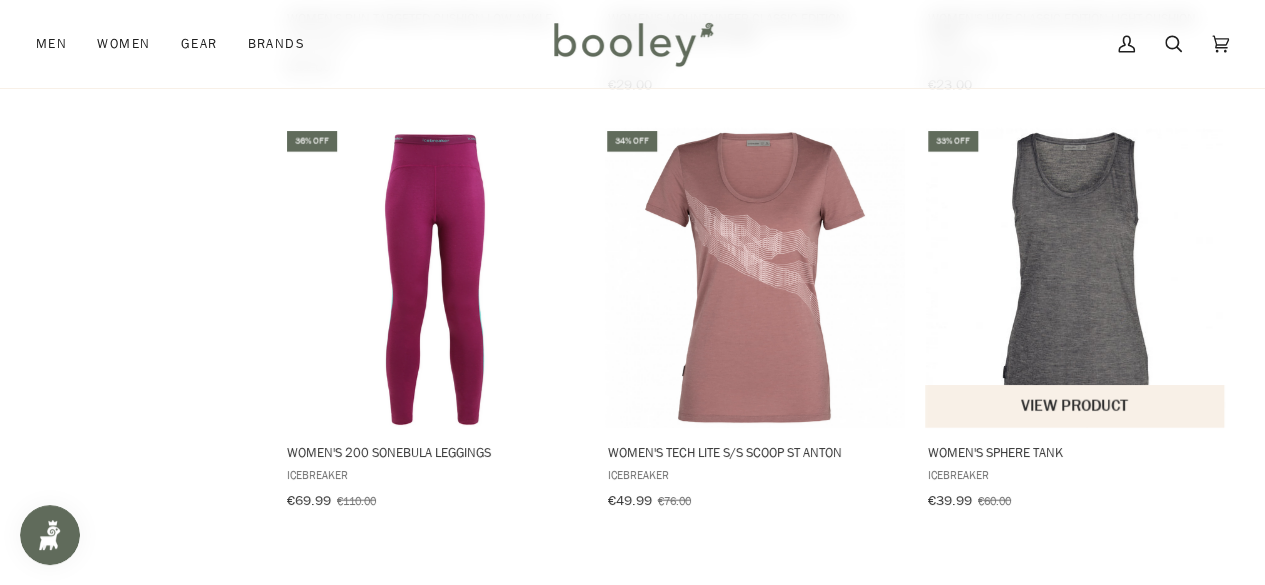 click at bounding box center [1076, 278] 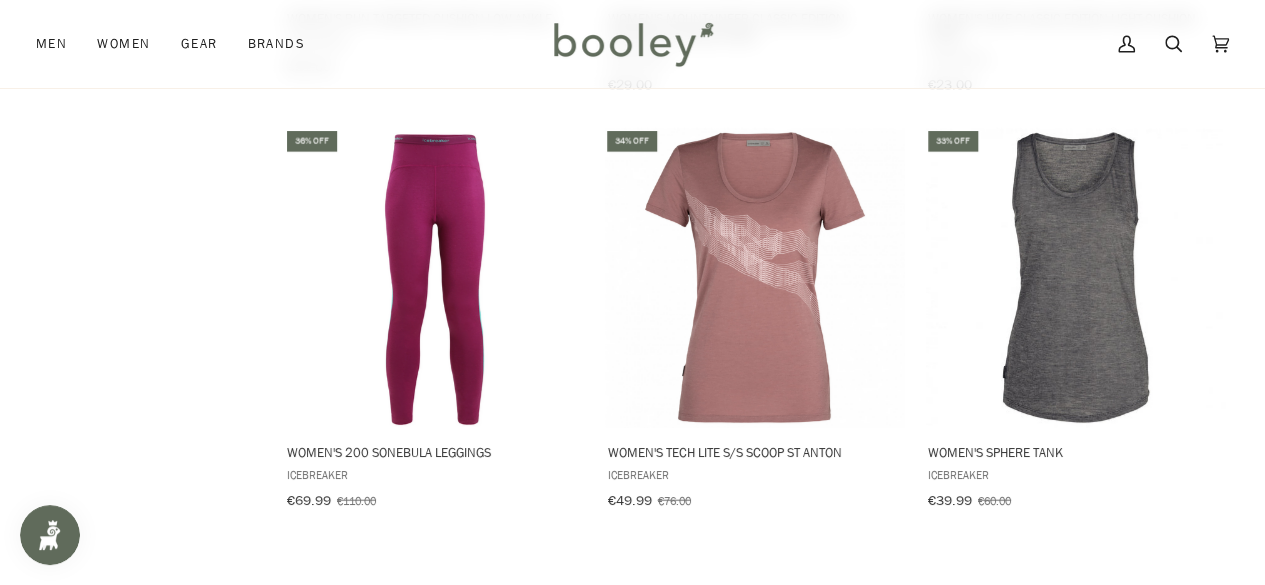 click on "Search Results
Products 59
Showing  59  results for " merino wool "
Relevance Relevance Title: A-Z Title: Z-A Date: New to Old Date: Old to New Price: Low to High Price: High to Low Discount: High to Low Bestselling
Filters Women Reset filters Gender  1   Kids 2 Men 45 Women 59 Size L M S XL XS Brand Arc'teryx 1 Artilect 8 Barts 2 Bridgedale 1 Buff 3 Dexshell 3 Goorin Bros 1 Helly Hansen 1 Icebreaker 26 Sherpa Adventure Gear 1 Silverpoint 1 Smartwool 9 Stance 1 The North Face 1 Colour Beige Black Blue Brown Green Grey Multicolour Orange Pink Purple Red White Price , € **  –  *** €15 €140 €15 €46 €78 €109 €140 Available At Athlone 32 Galway 47 Merino Wool Balaclava Lightweight  Buff €34.00 View product Merino Wool Buff Midweight" at bounding box center (632, -592) 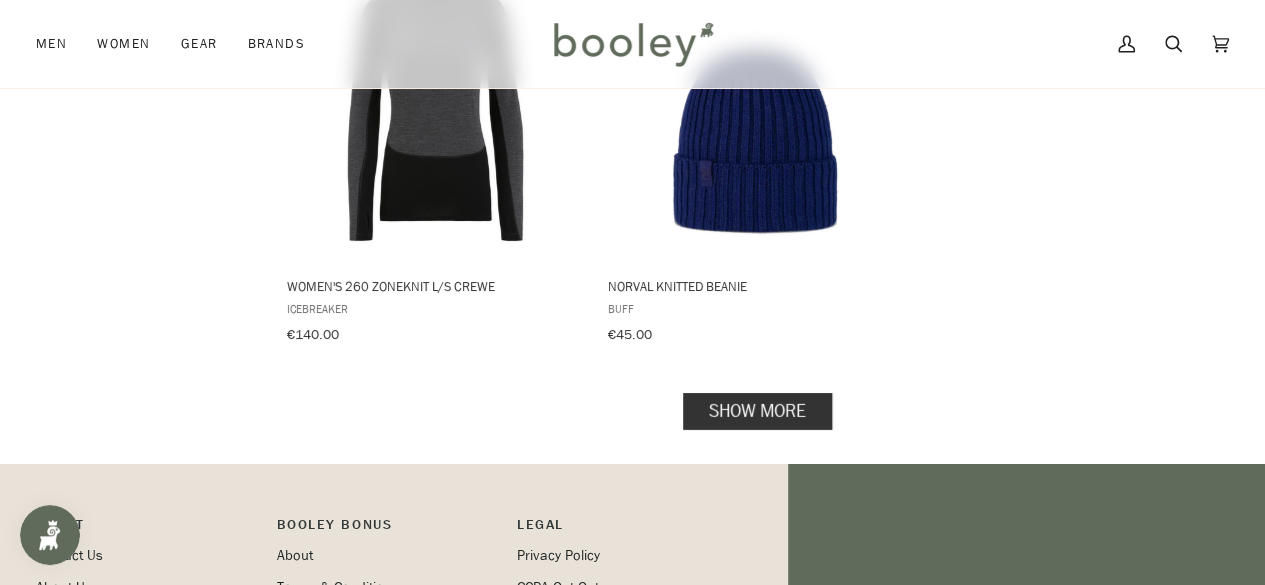 scroll, scrollTop: 2960, scrollLeft: 0, axis: vertical 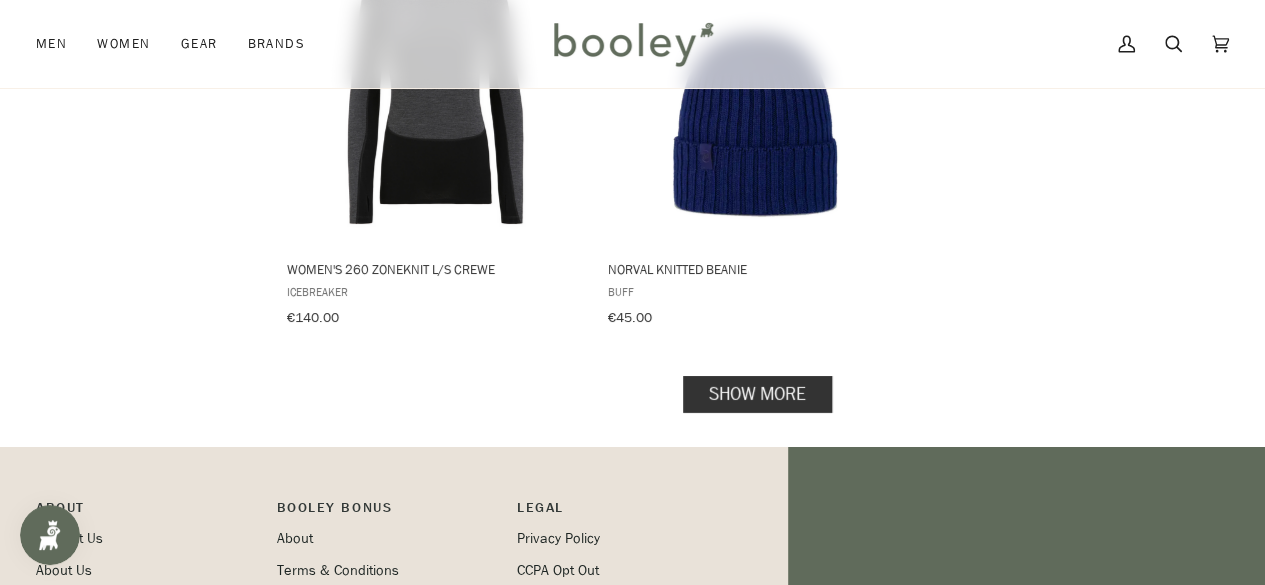 click on "Show more" at bounding box center [757, 394] 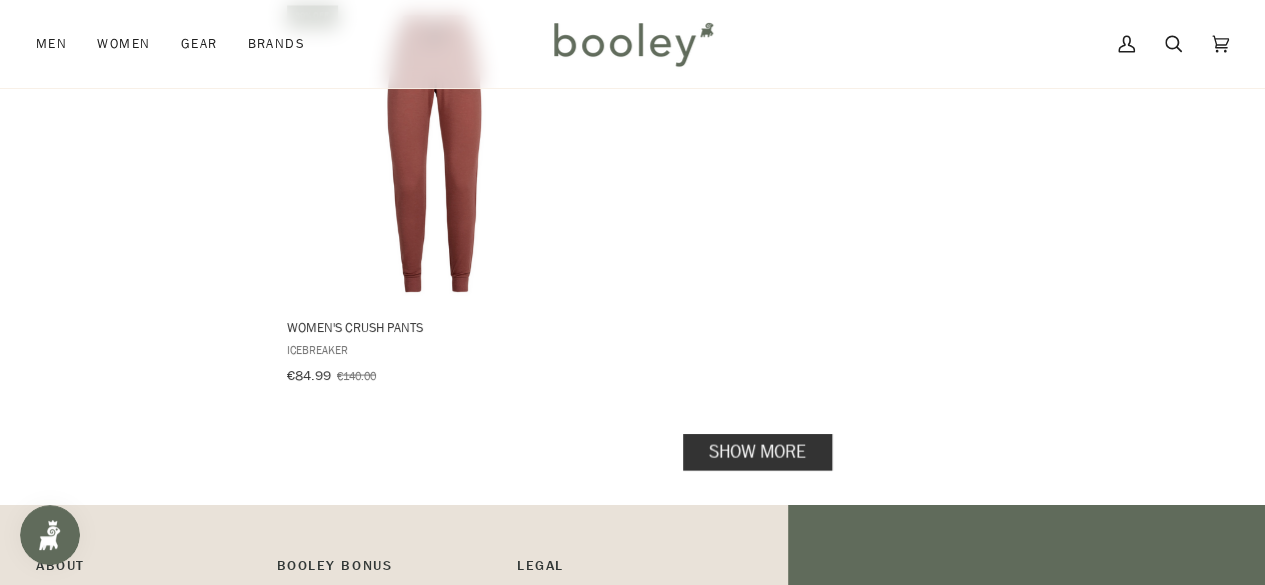scroll, scrollTop: 5840, scrollLeft: 0, axis: vertical 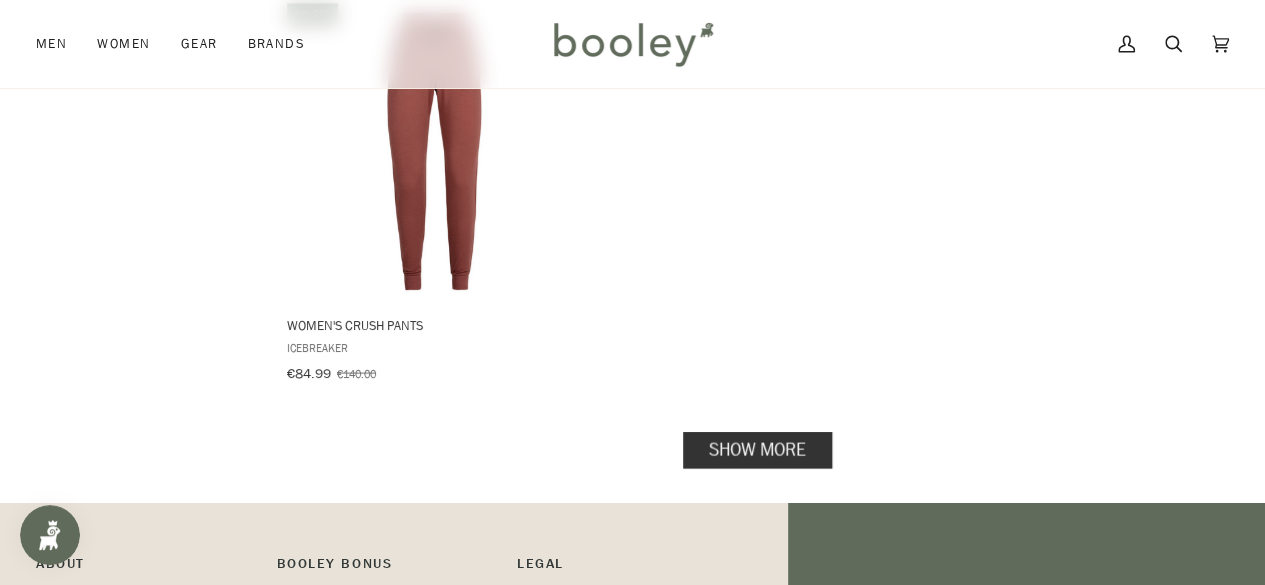click on "Show more" at bounding box center [757, 450] 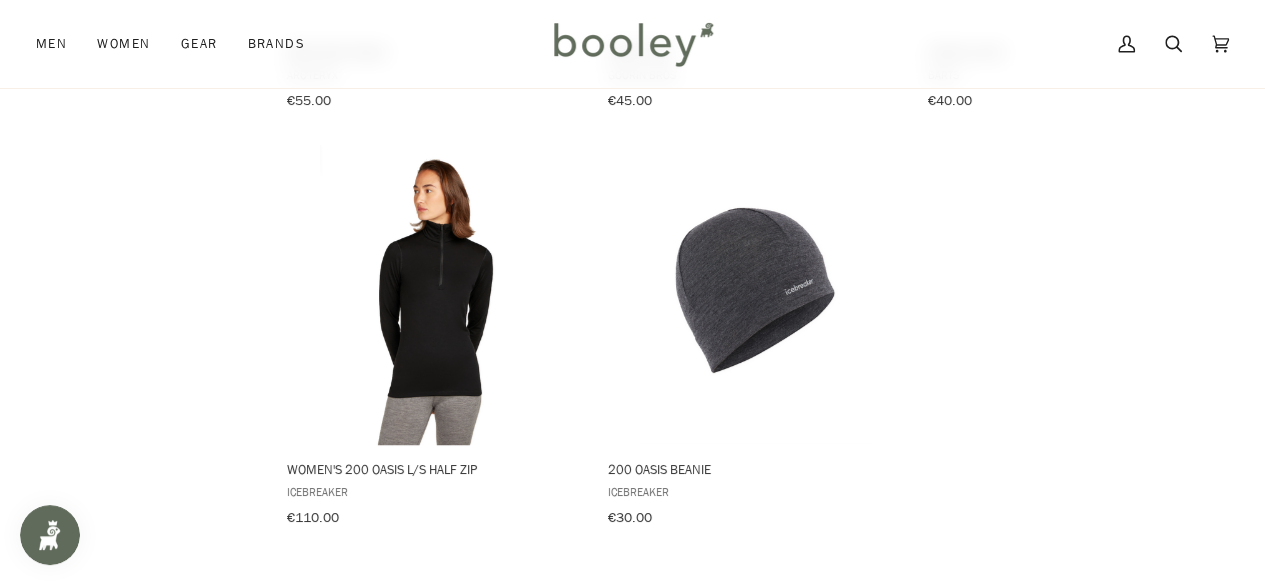 scroll, scrollTop: 8360, scrollLeft: 0, axis: vertical 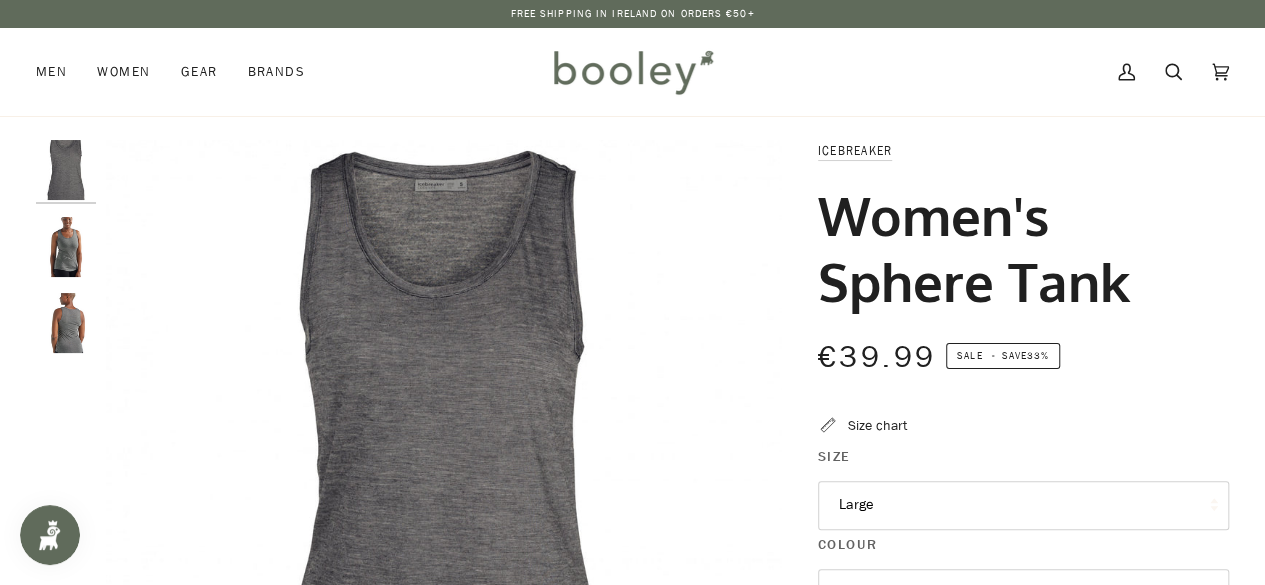 click at bounding box center [66, 247] 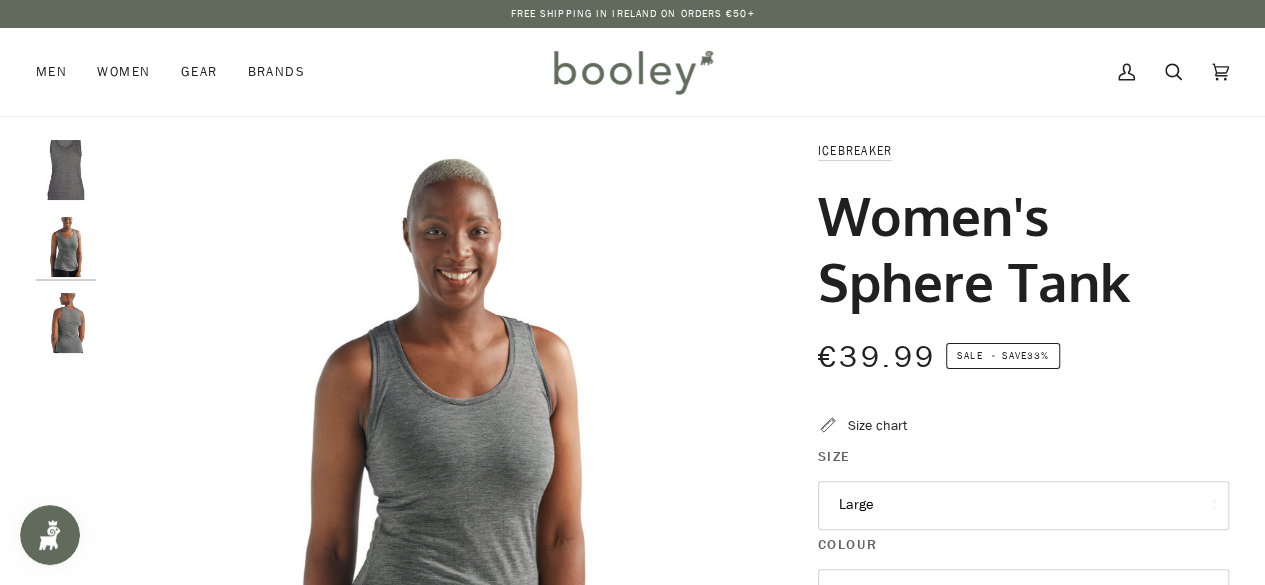click at bounding box center [66, 247] 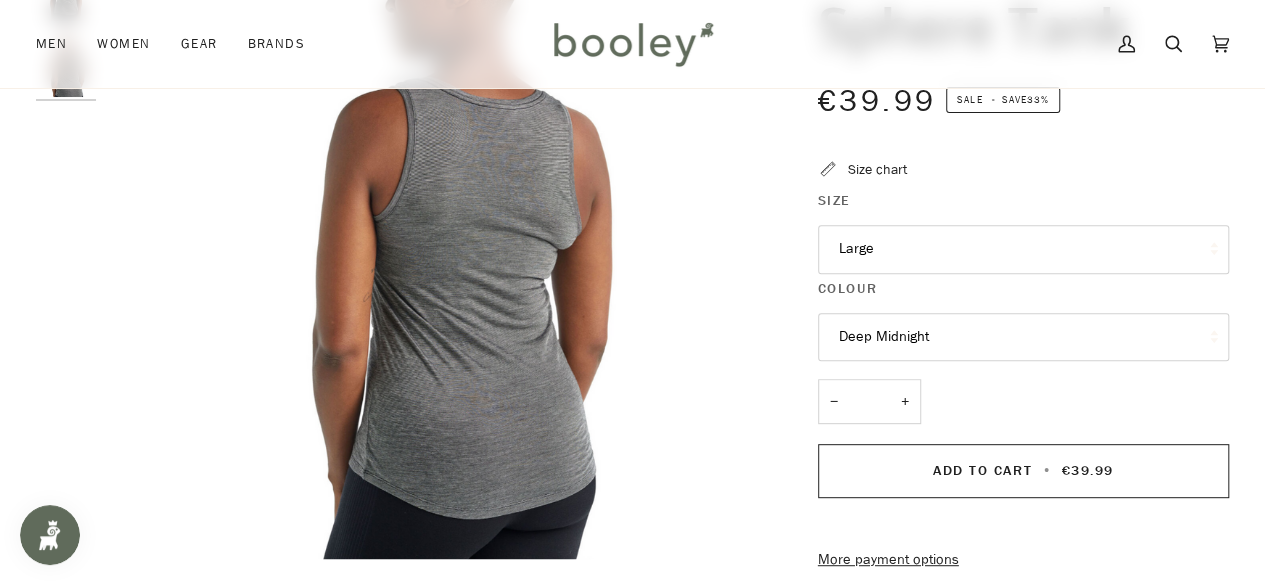scroll, scrollTop: 280, scrollLeft: 0, axis: vertical 